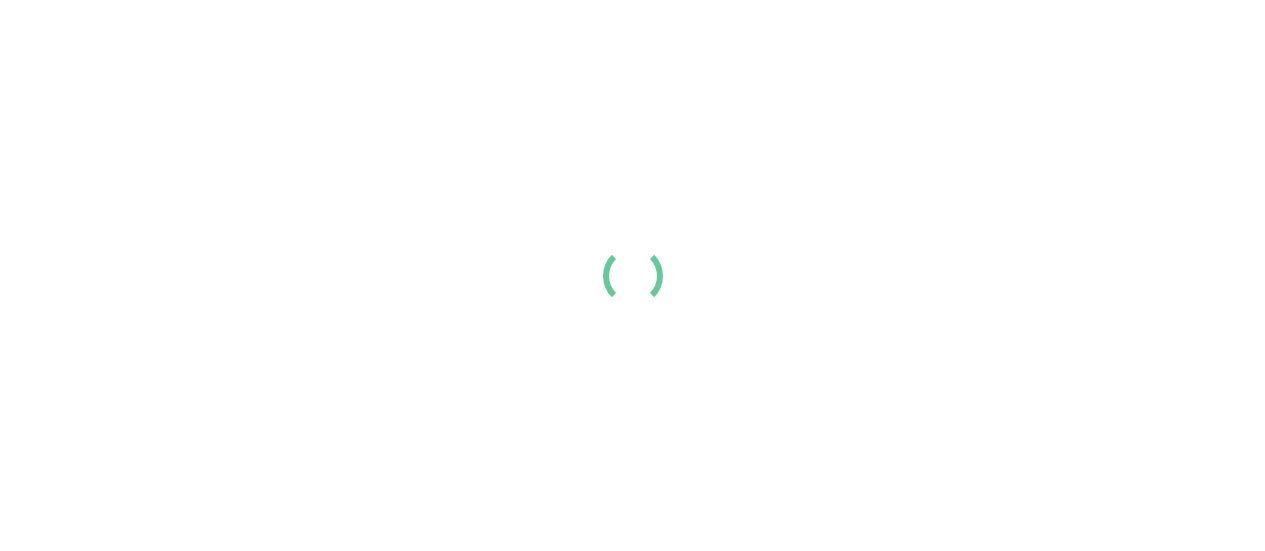 scroll, scrollTop: 0, scrollLeft: 0, axis: both 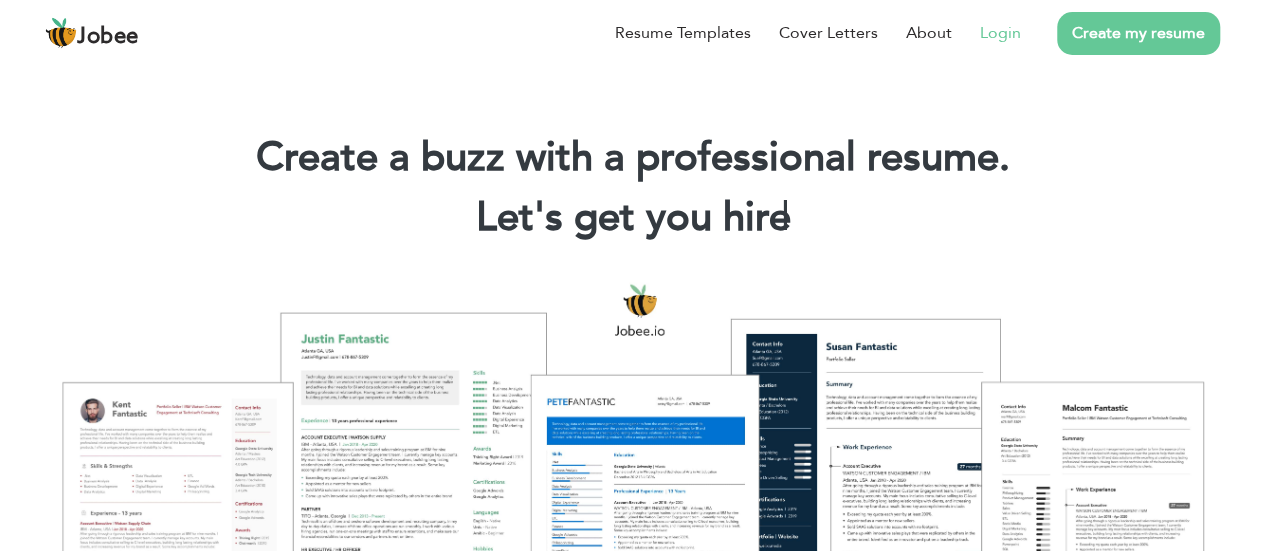 click on "Login" at bounding box center [1000, 33] 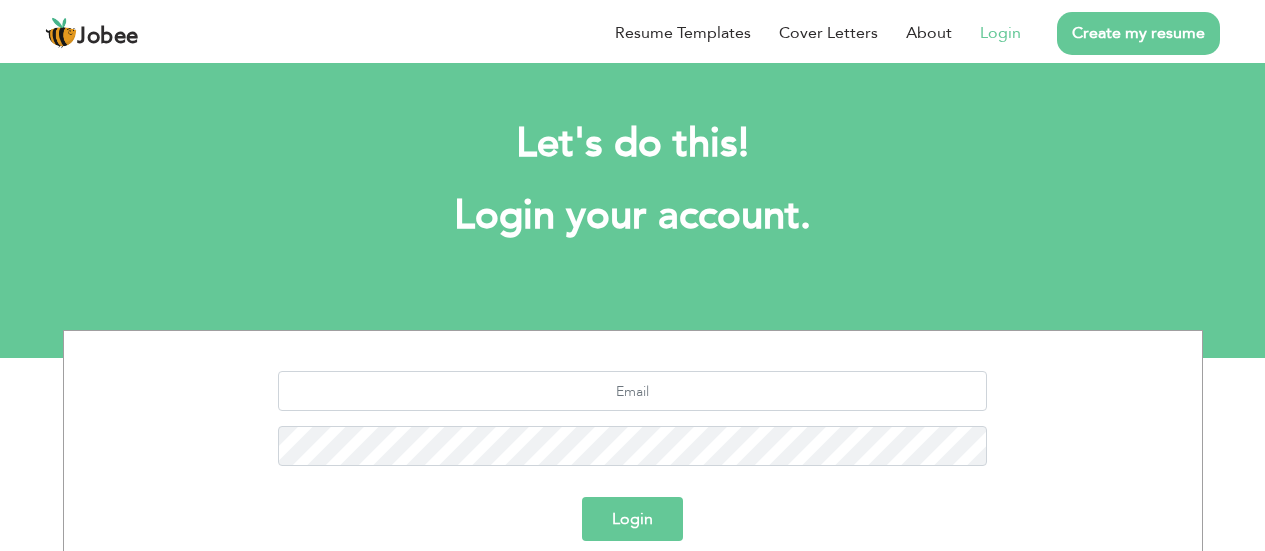scroll, scrollTop: 0, scrollLeft: 0, axis: both 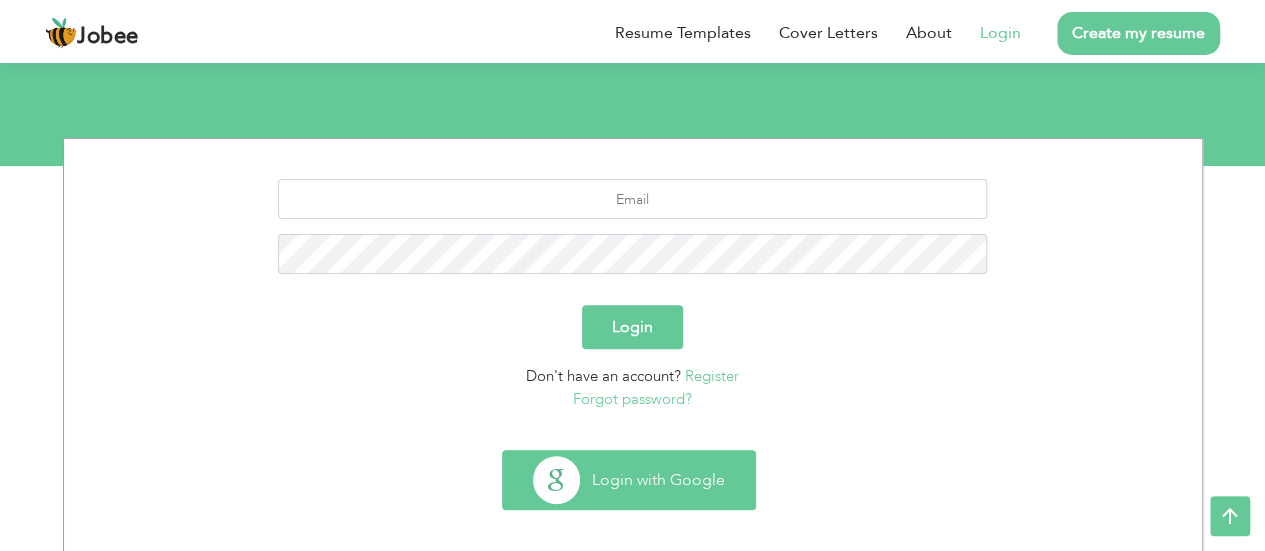 click on "Login with Google" at bounding box center (629, 480) 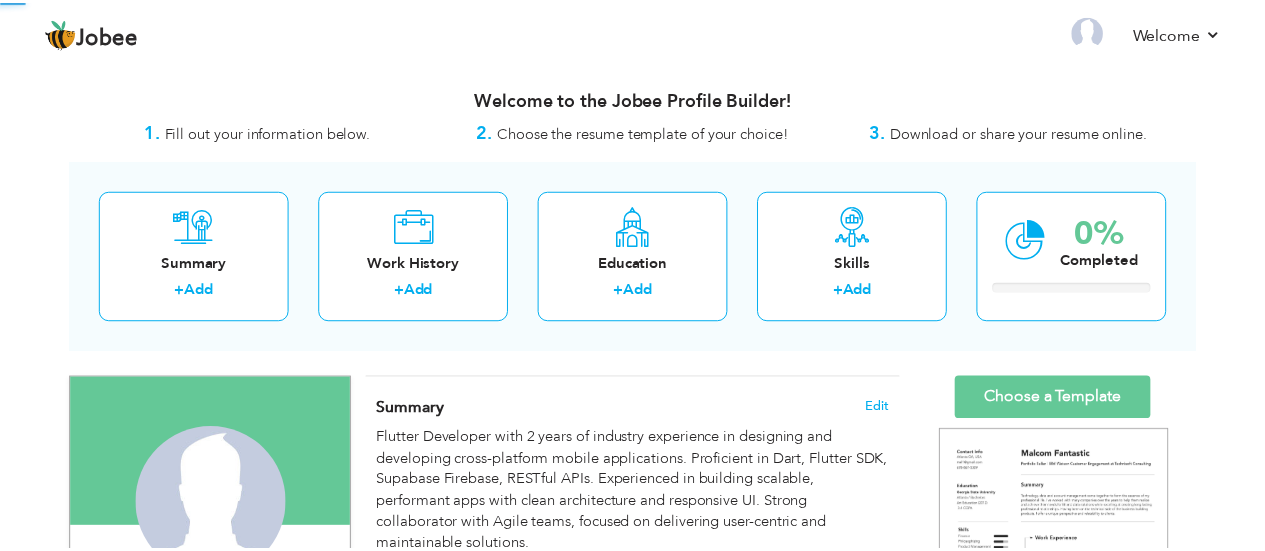 scroll, scrollTop: 0, scrollLeft: 0, axis: both 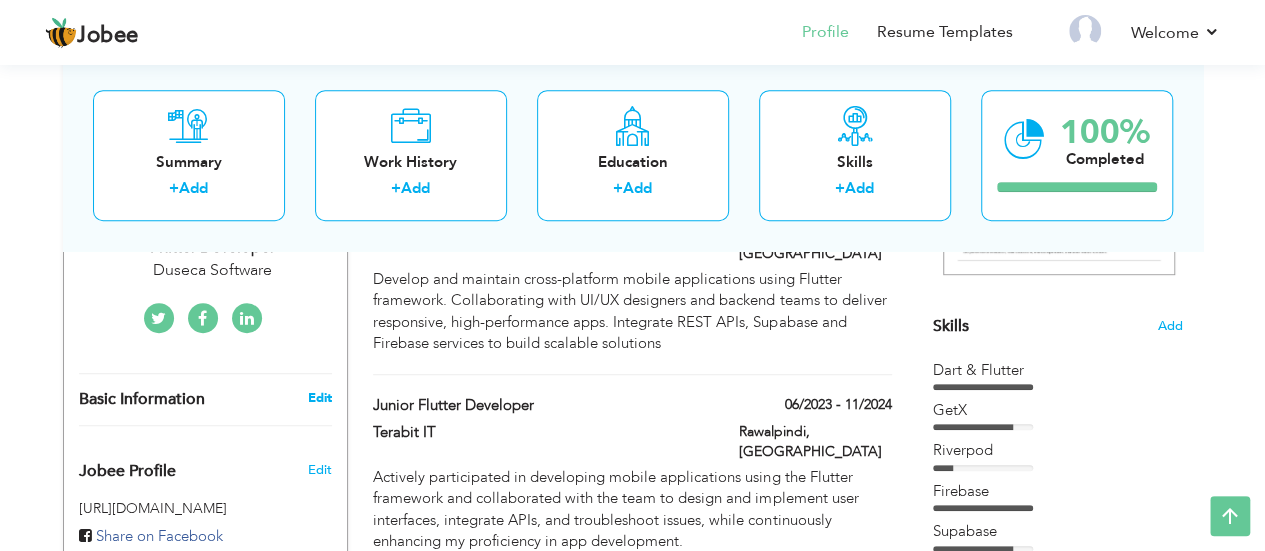 click on "Edit" at bounding box center (319, 398) 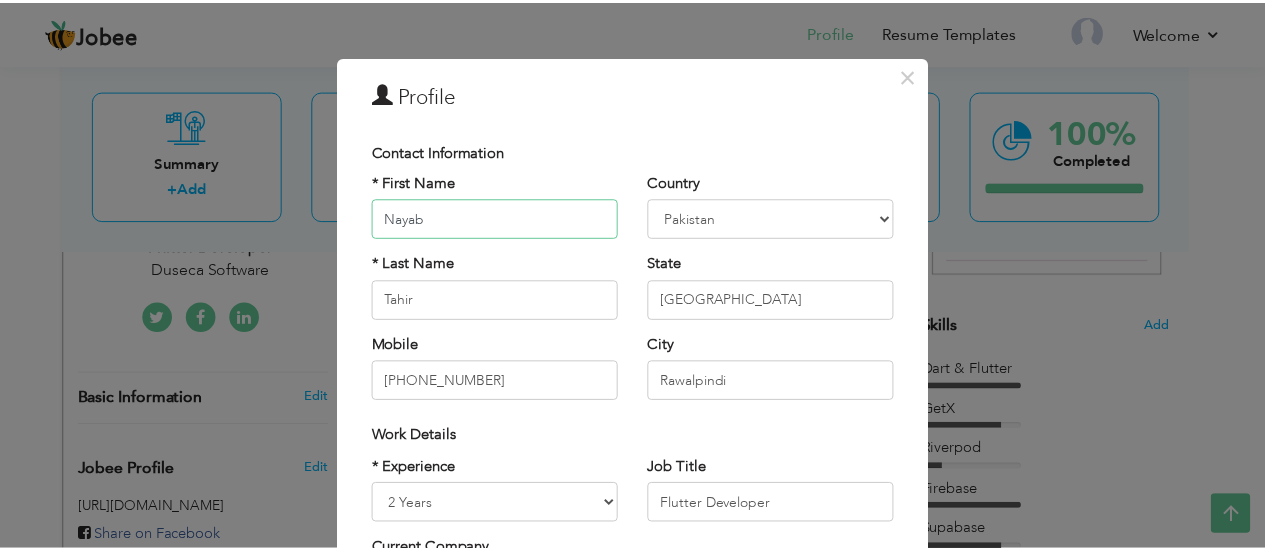scroll, scrollTop: 342, scrollLeft: 0, axis: vertical 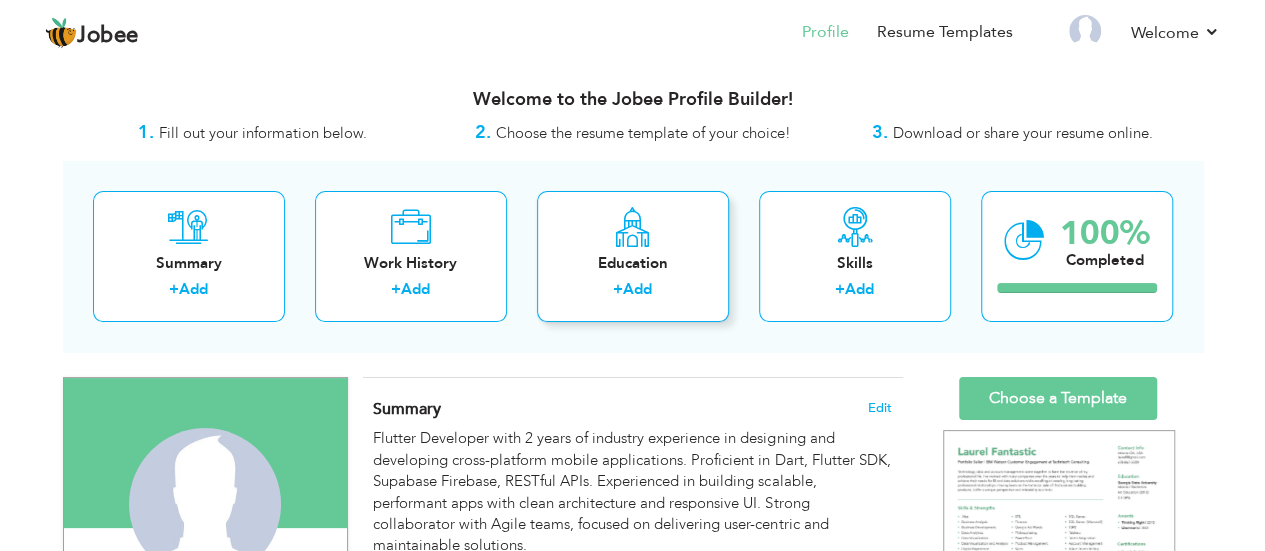 click on "+  Add" at bounding box center (633, 292) 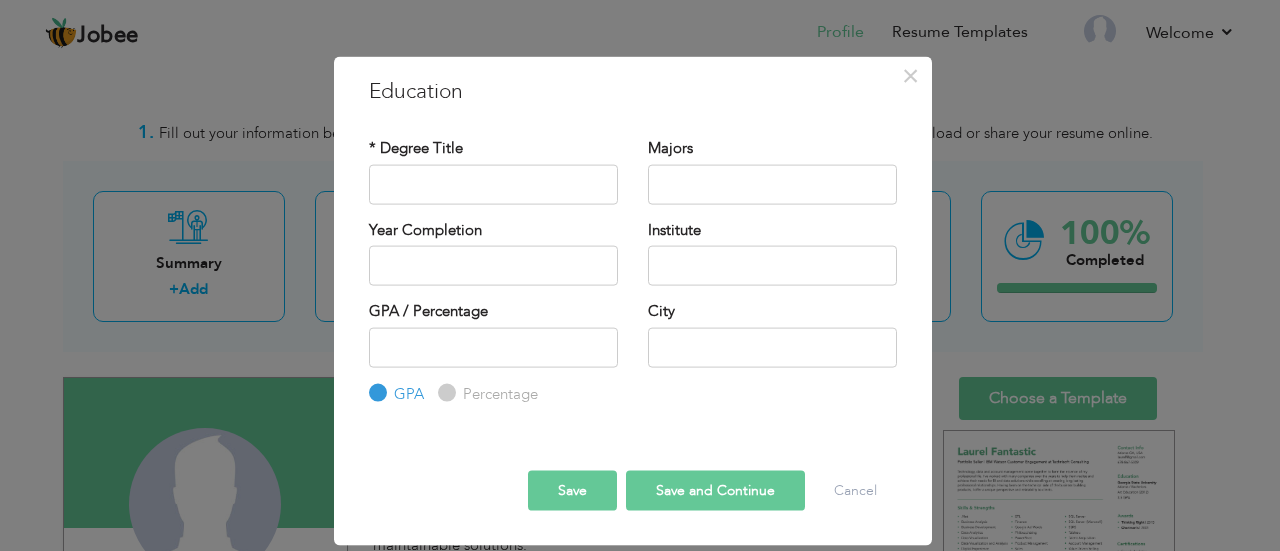 click at bounding box center [633, 453] 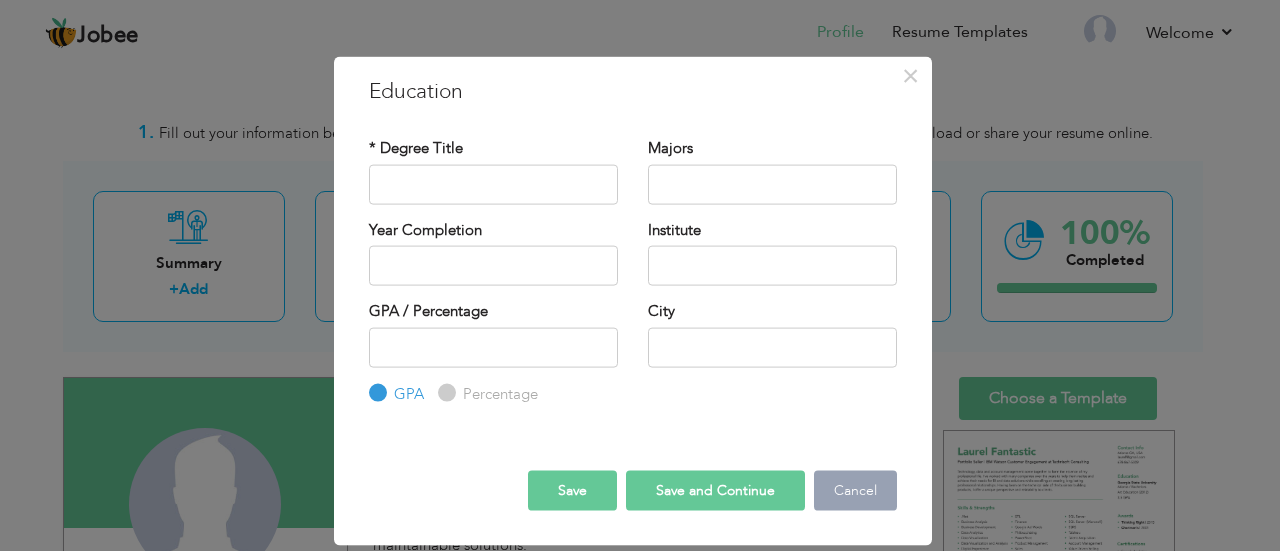 click on "Cancel" at bounding box center [855, 491] 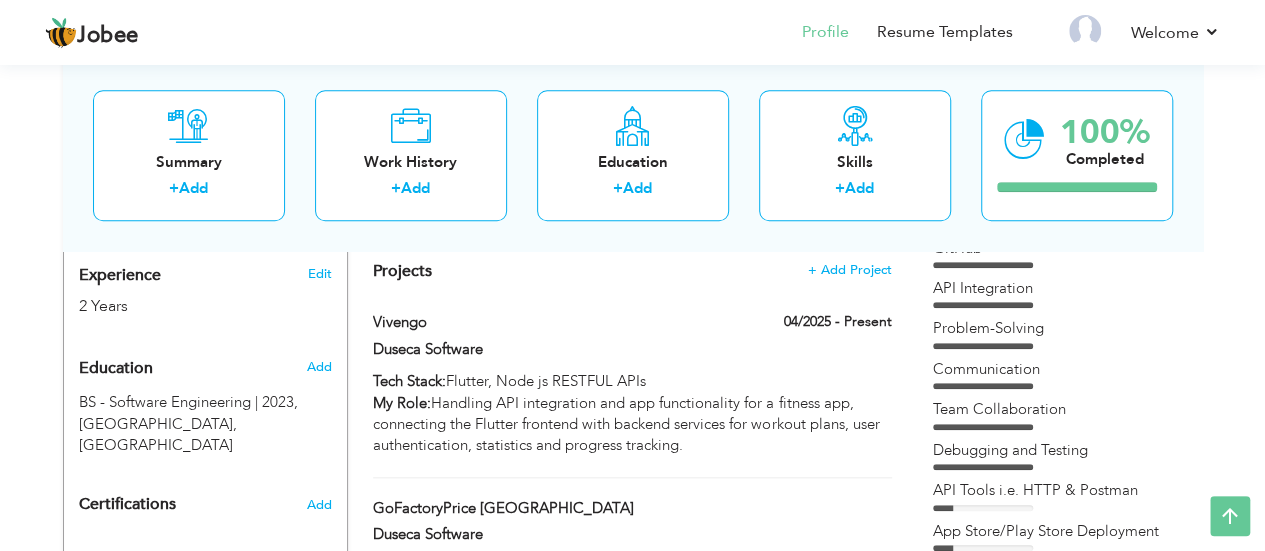 scroll, scrollTop: 779, scrollLeft: 0, axis: vertical 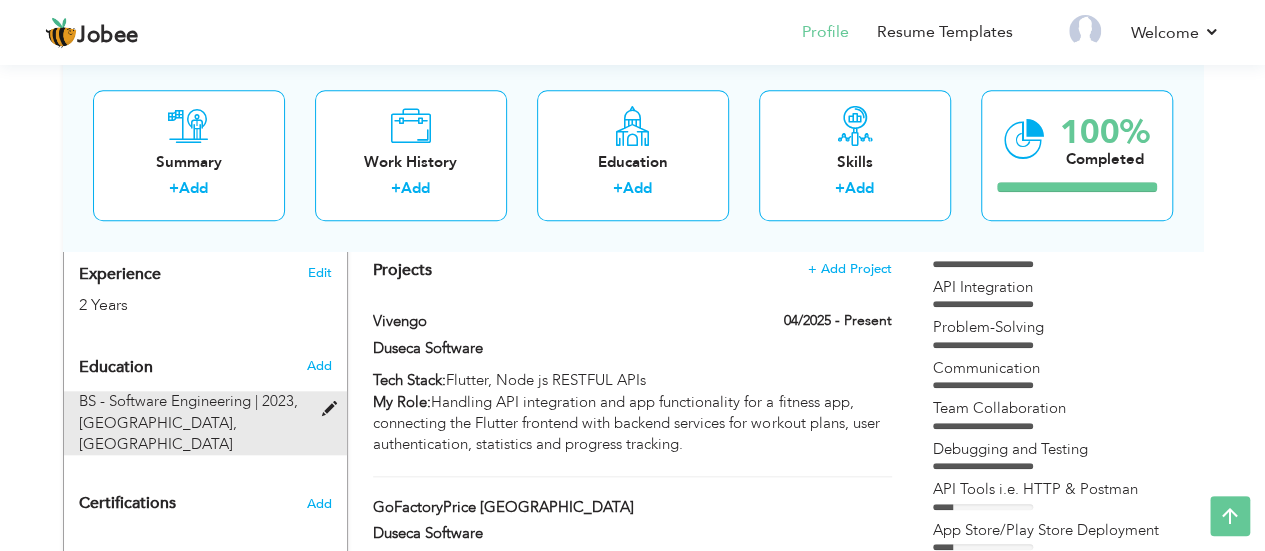 click on "Riphah International University, Islamabad" at bounding box center [158, 433] 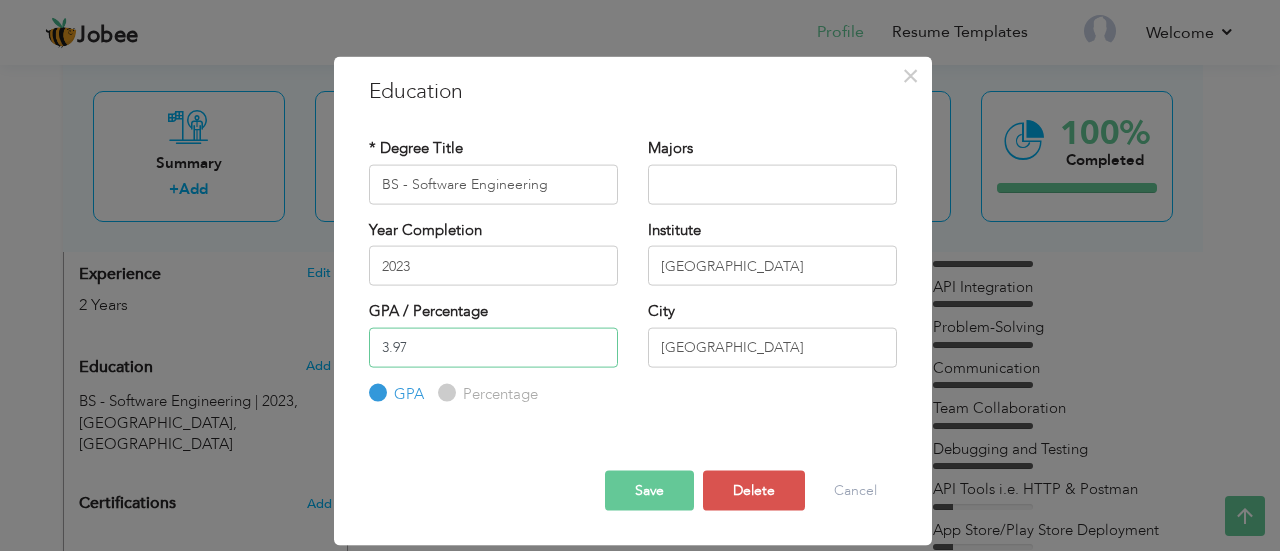 click on "3.97" at bounding box center [493, 347] 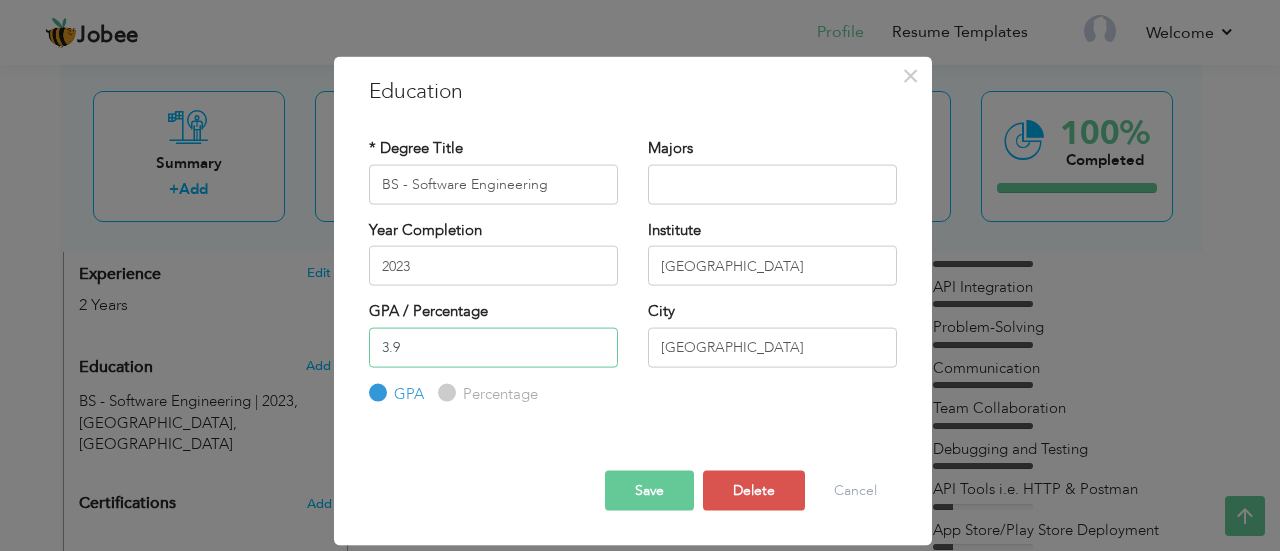 type on "3.9" 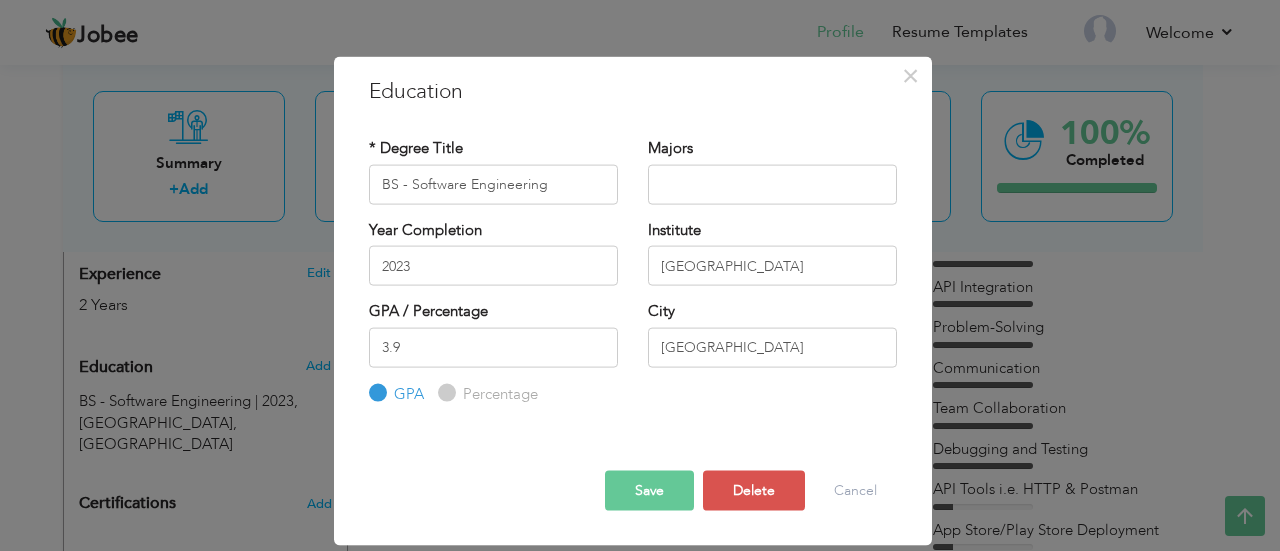 click on "Save" at bounding box center (649, 491) 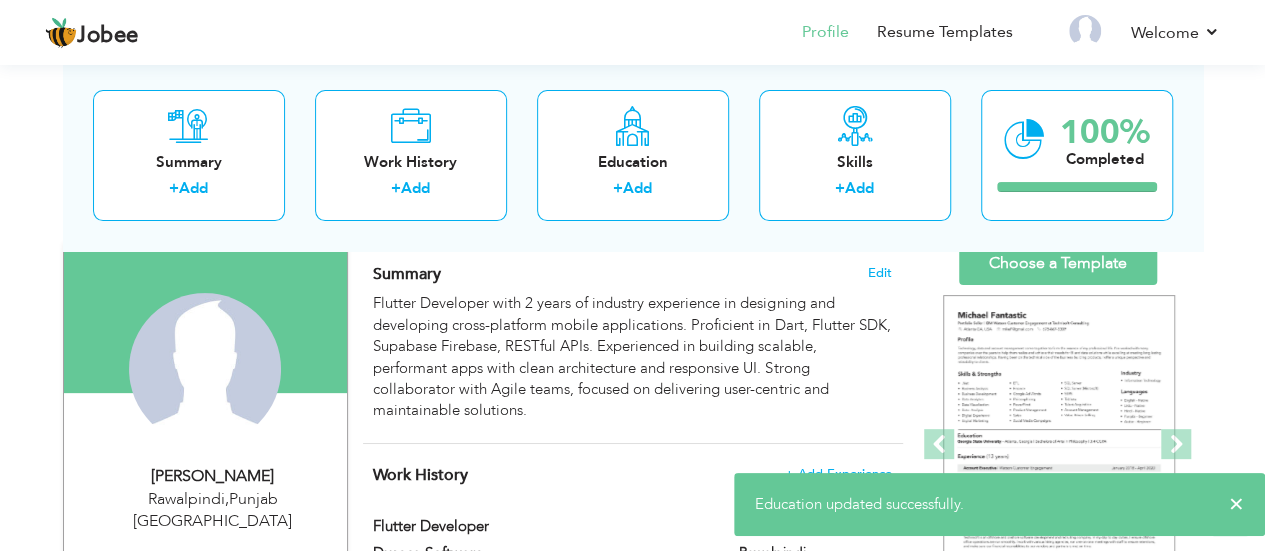 scroll, scrollTop: 141, scrollLeft: 0, axis: vertical 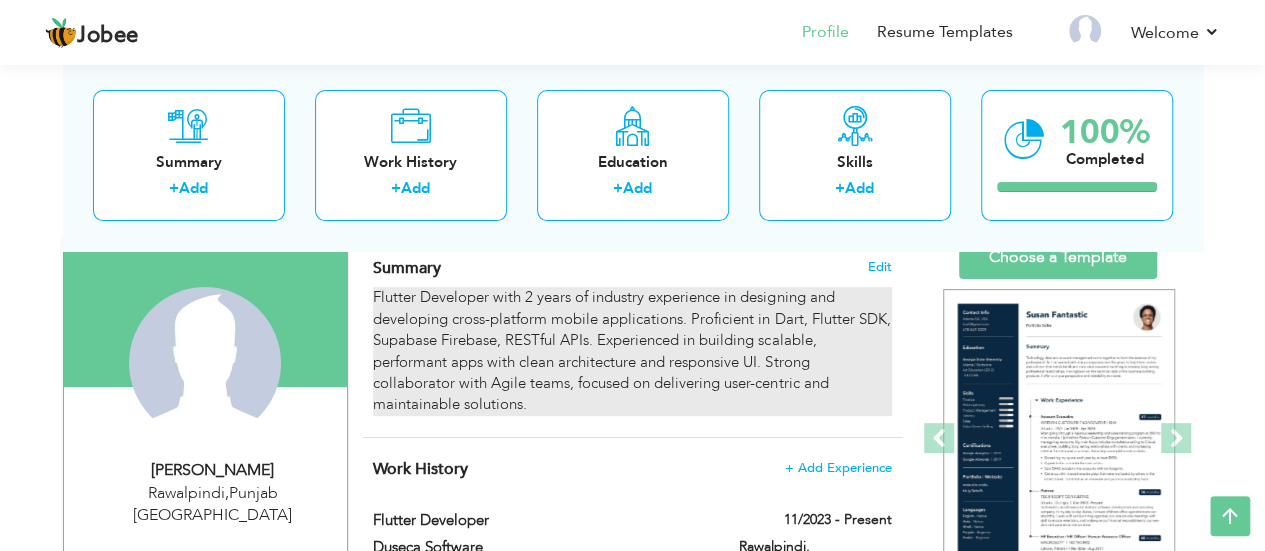 click on "Flutter Developer with 2 years of industry experience in designing and developing cross-platform mobile applications. Proficient in Dart, Flutter SDK, Supabase Firebase, RESTful APIs. Experienced in building scalable, performant apps with clean architecture and responsive UI. Strong collaborator with Agile teams, focused on delivering user-centric and maintainable solutions." at bounding box center (632, 351) 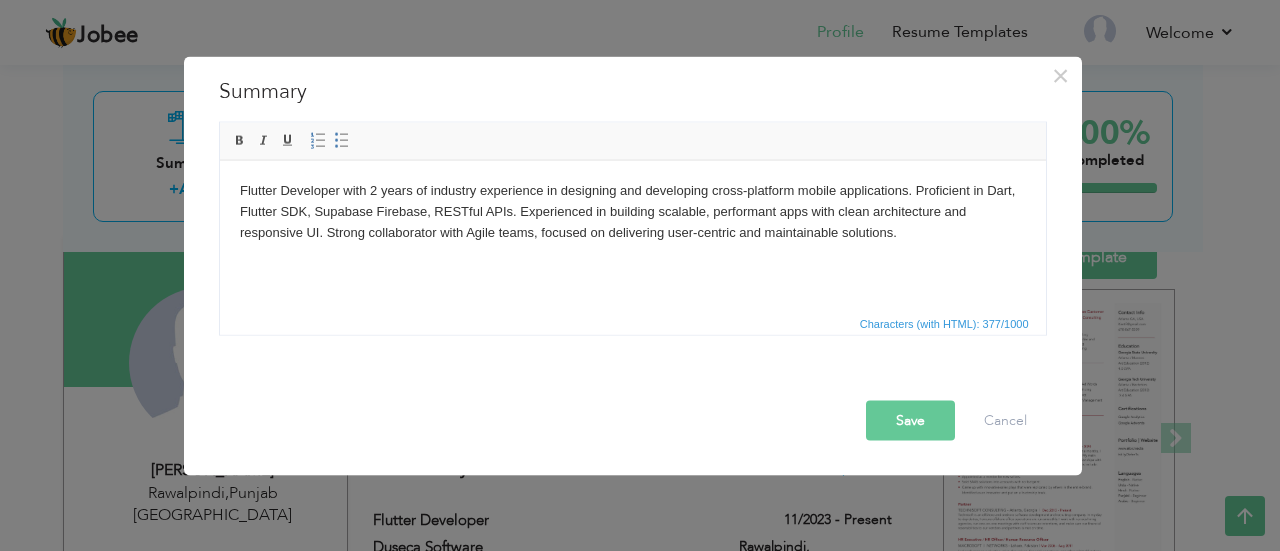 click on "Flutter Developer with 2 years of industry experience in designing and developing cross-platform mobile applications. Proficient in Dart, Flutter SDK, Supabase Firebase, RESTful APIs. Experienced in building scalable, performant apps with clean architecture and responsive UI. Strong collaborator with Agile teams, focused on delivering user-centric and maintainable solutions." at bounding box center (632, 211) 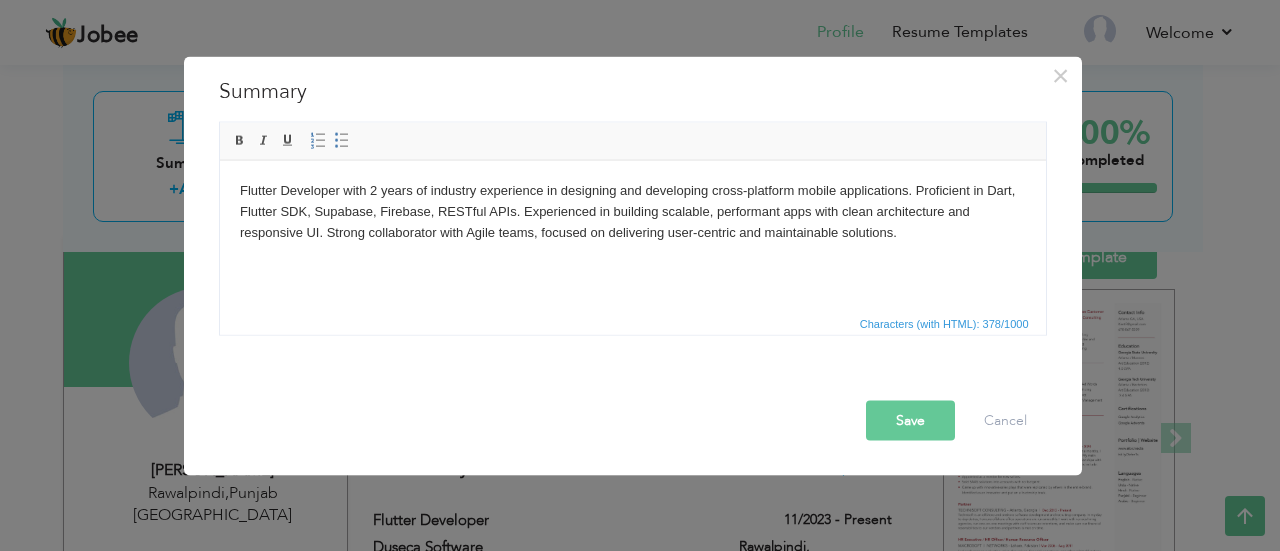click on "Save" at bounding box center (910, 420) 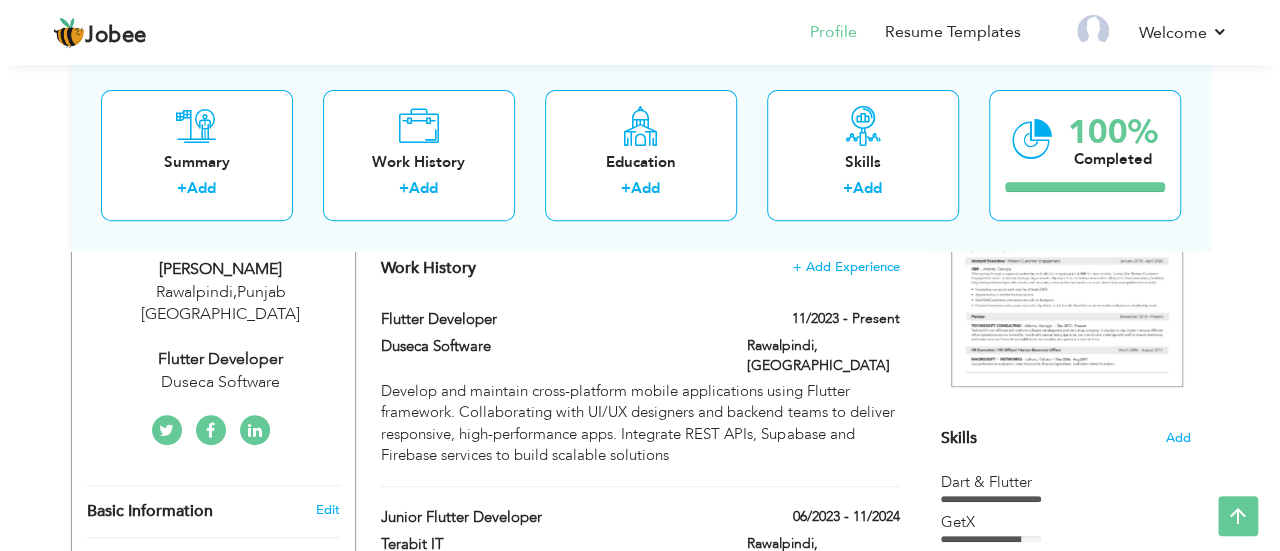 scroll, scrollTop: 342, scrollLeft: 0, axis: vertical 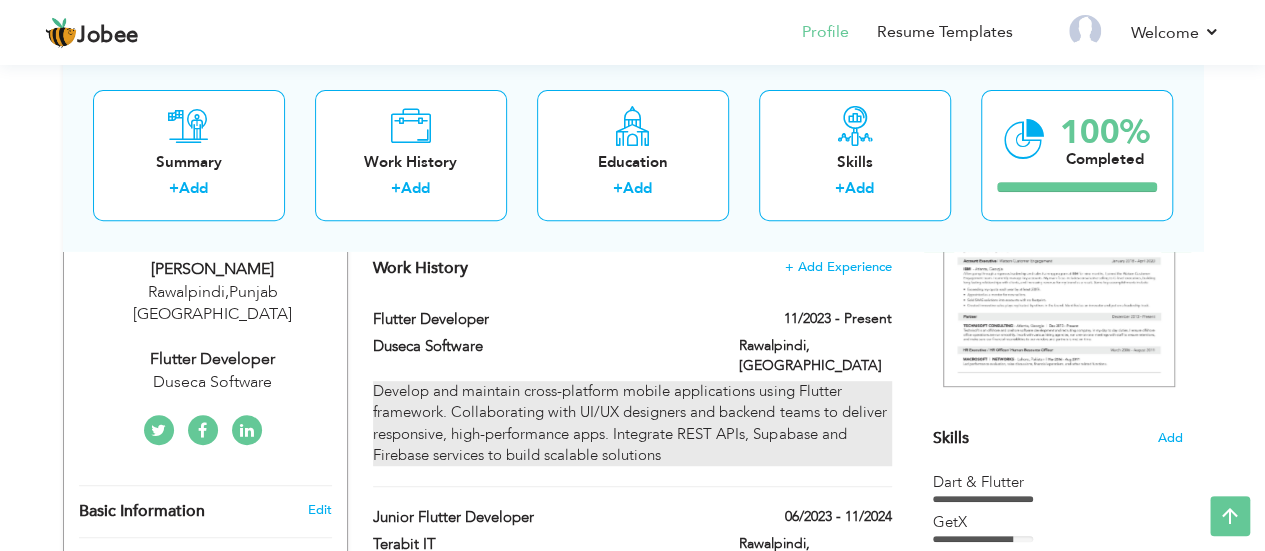 click on "Develop and maintain cross-platform mobile applications using Flutter framework. Collaborating with UI/UX designers and backend teams to deliver responsive, high-performance apps. Integrate REST APIs, Supabase and Firebase services to build scalable solutions" at bounding box center (632, 424) 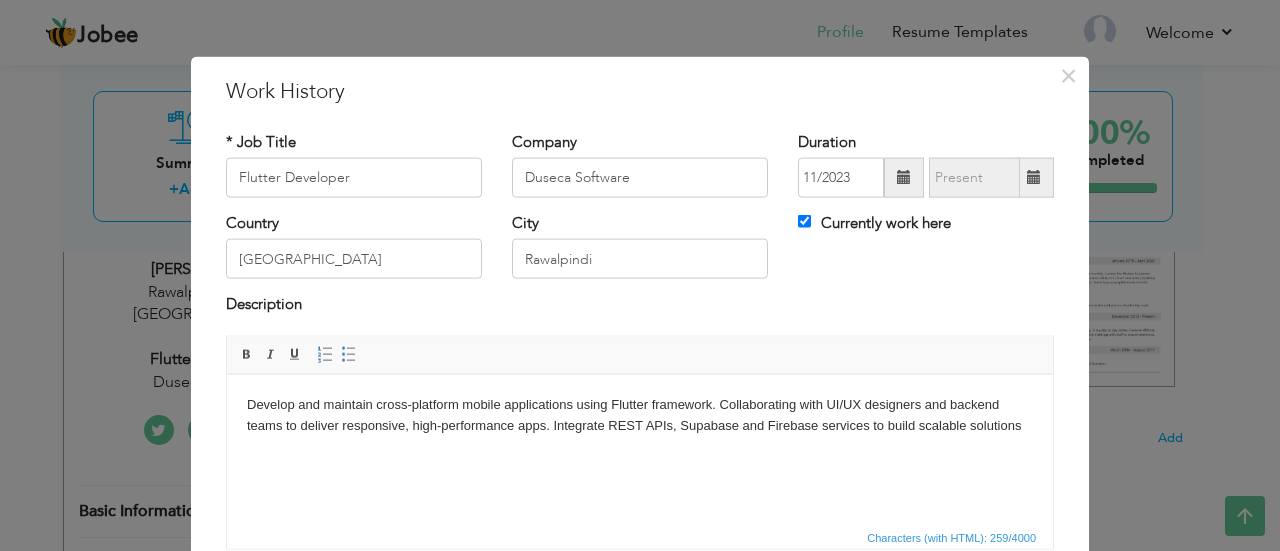 click on "Develop and maintain cross-platform mobile applications using Flutter framework. Collaborating with UI/UX designers and backend teams to deliver responsive, high-performance apps. Integrate REST APIs, Supabase and Firebase services to build scalable solutions" at bounding box center [640, 415] 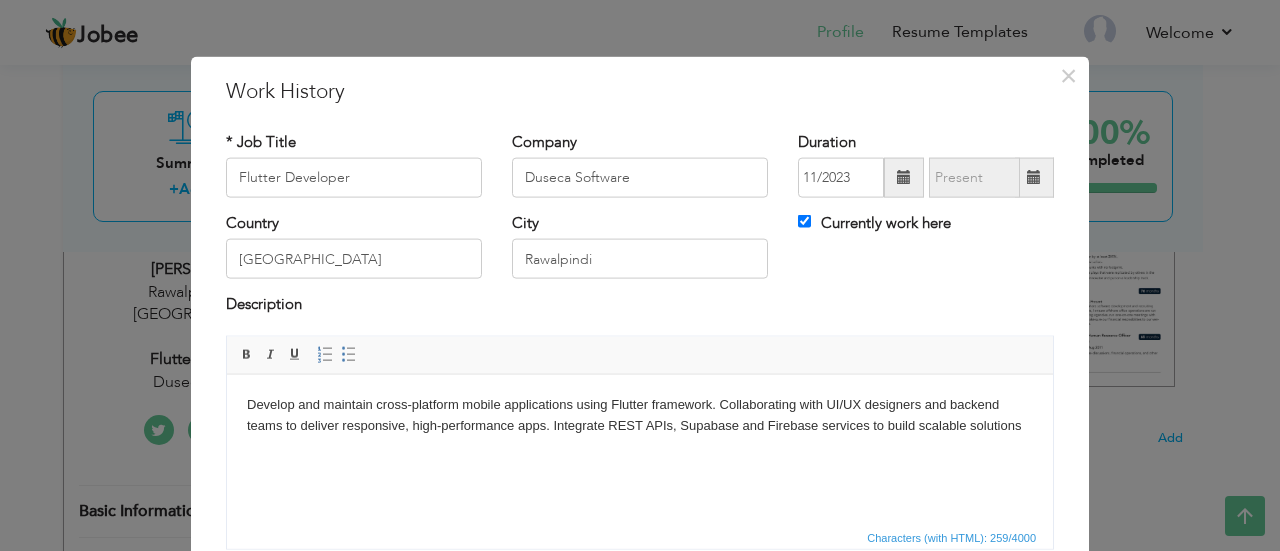 click on "Develop and maintain cross-platform mobile applications using Flutter framework. Collaborating with UI/UX designers and backend teams to deliver responsive, high-performance apps. Integrate REST APIs, Supabase and Firebase services to build scalable solutions" at bounding box center [640, 415] 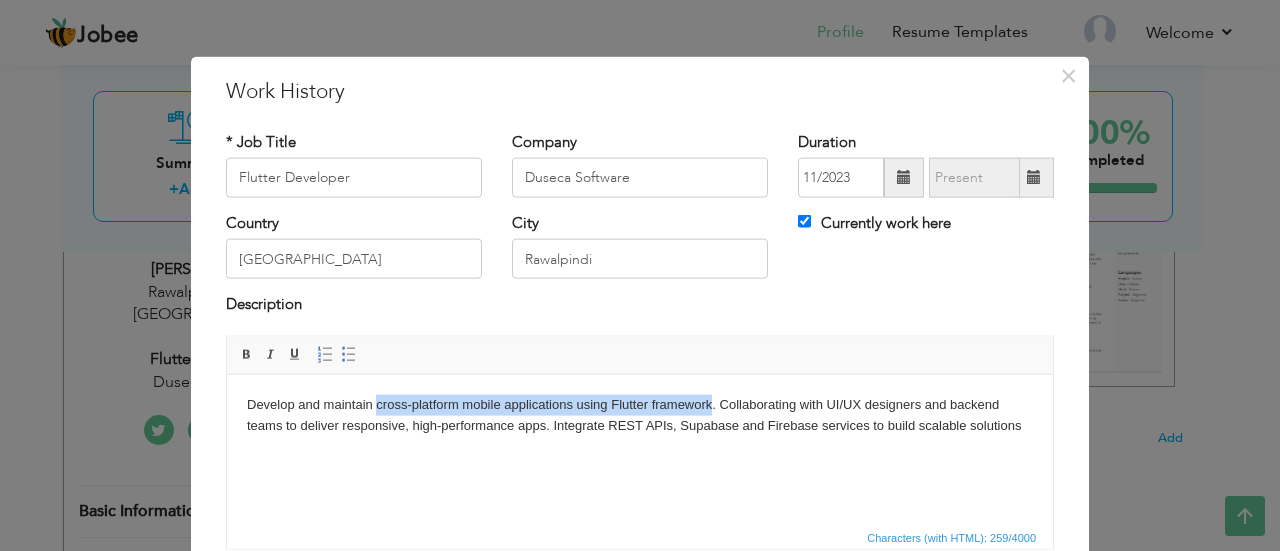 drag, startPoint x: 712, startPoint y: 406, endPoint x: 375, endPoint y: 406, distance: 337 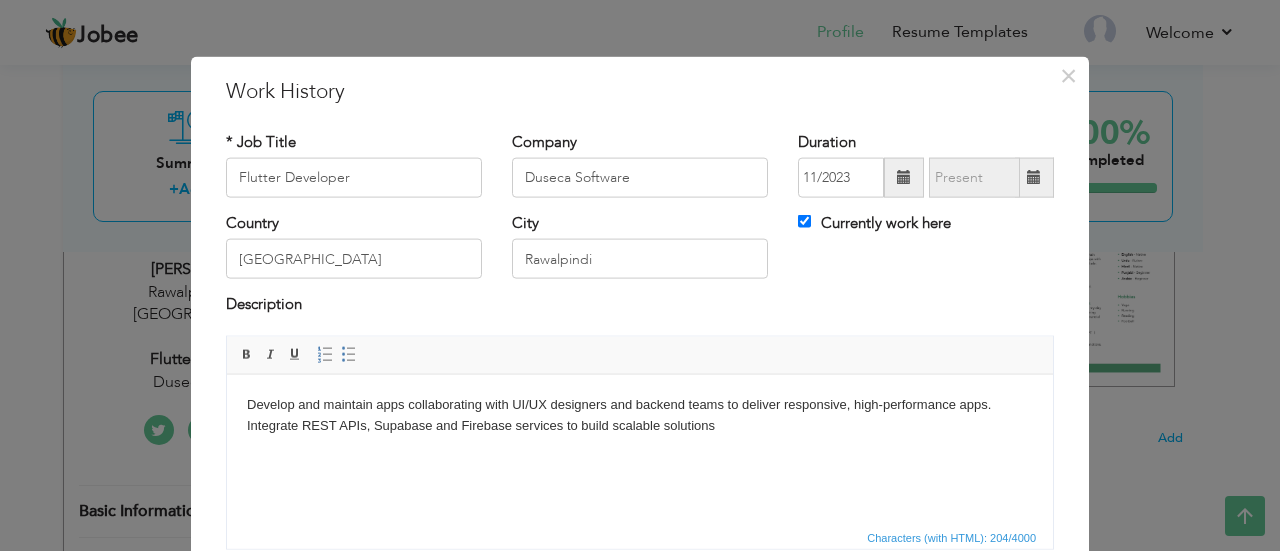 click on "Develop and maintain apps collaborating with UI/UX designers and backend teams to deliver responsive, high-performance apps. Integrate REST APIs, Supabase and Firebase services to build scalable solutions" at bounding box center (640, 415) 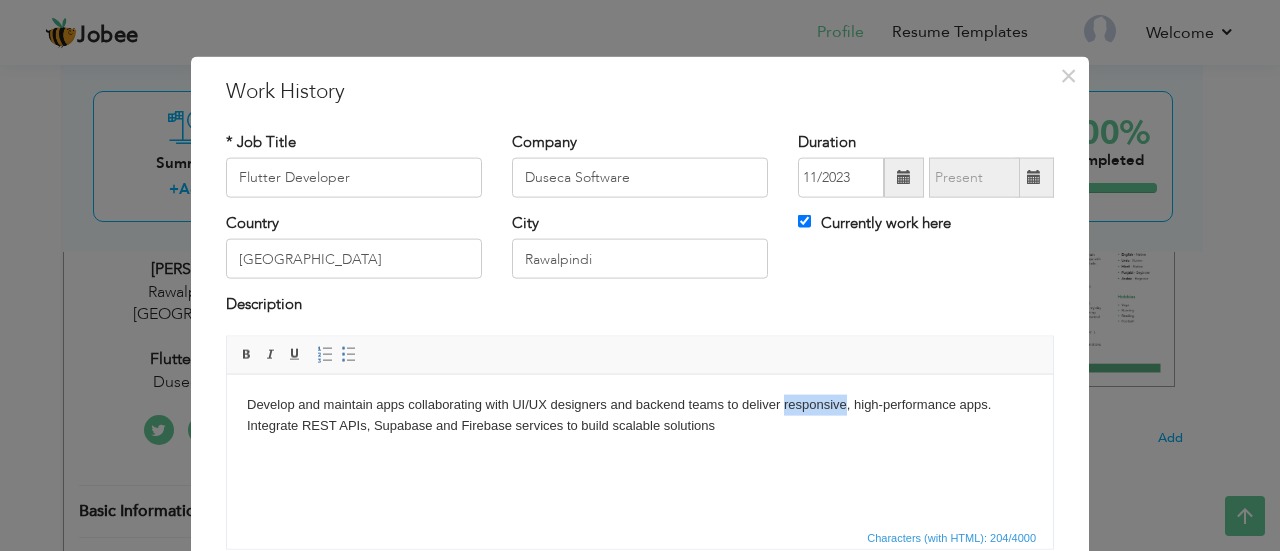 click on "Develop and maintain apps collaborating with UI/UX designers and backend teams to deliver responsive, high-performance apps. Integrate REST APIs, Supabase and Firebase services to build scalable solutions" at bounding box center [640, 415] 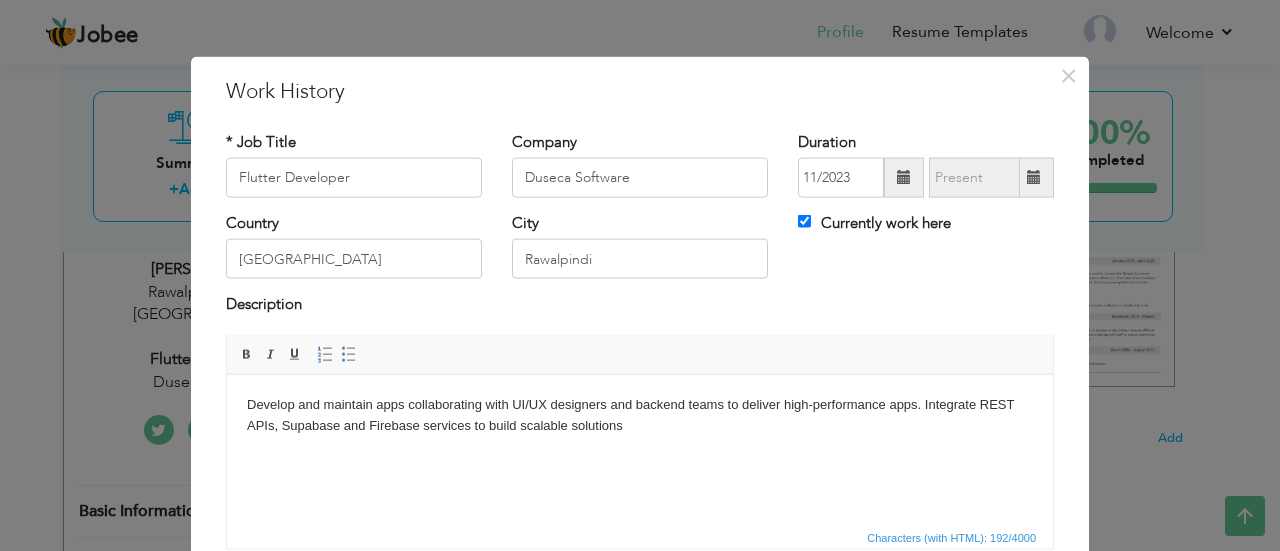 click on "Develop and maintain apps collaborating with UI/UX designers and backend teams to deliver high-performance apps. Integrate REST APIs, Supabase and Firebase services to build scalable solutions" at bounding box center (640, 415) 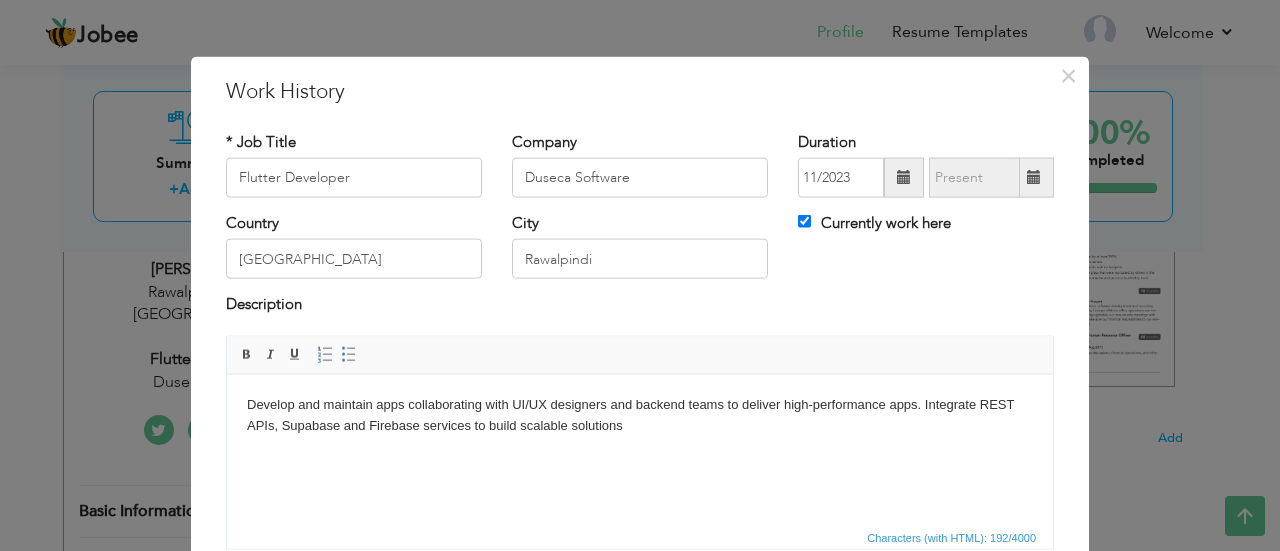 click on "Develop and maintain apps collaborating with UI/UX designers and backend teams to deliver high-performance apps. Integrate REST APIs, Supabase and Firebase services to build scalable solutions" at bounding box center [640, 415] 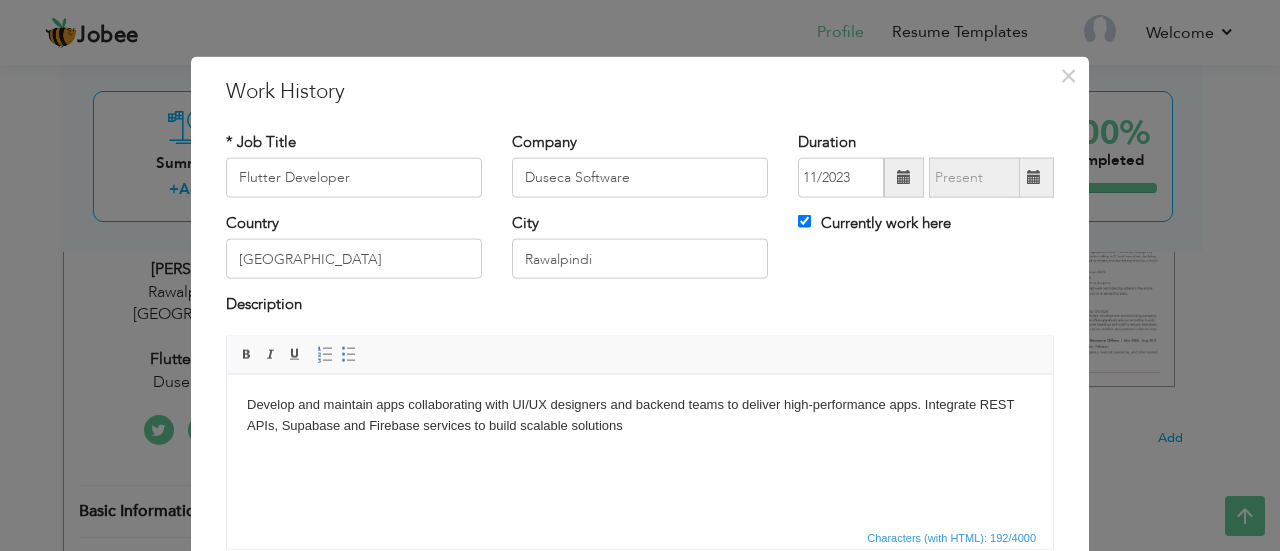 click on "Develop and maintain apps collaborating with UI/UX designers and backend teams to deliver high-performance apps. Integrate REST APIs, Supabase and Firebase services to build scalable solutions" at bounding box center [640, 415] 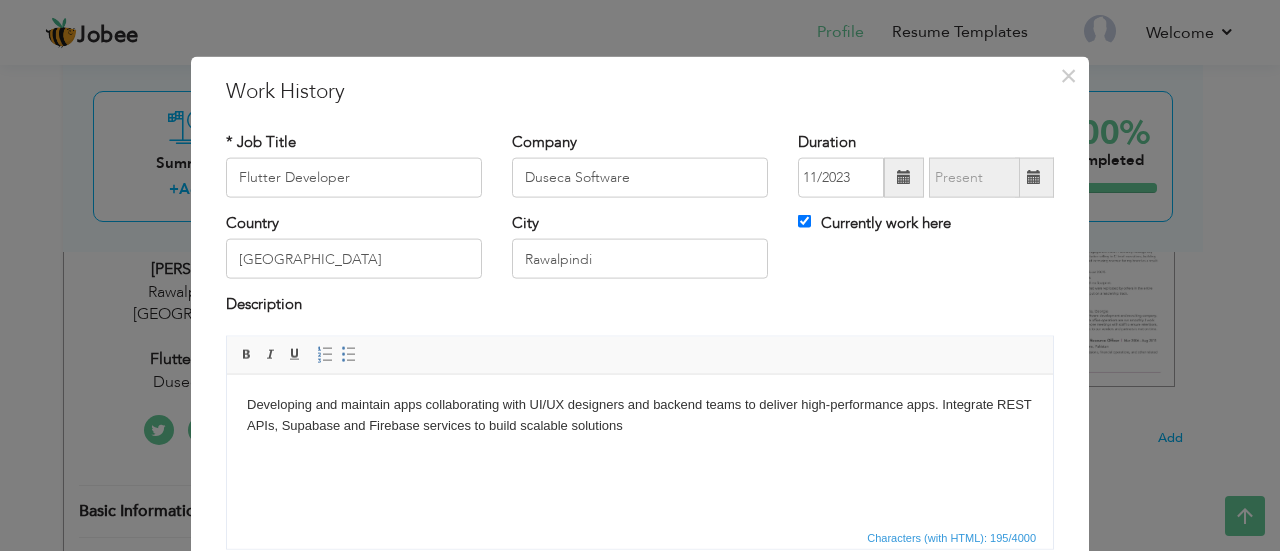 click on "Developing and maintain apps collaborating with UI/UX designers and backend teams to deliver high-performance apps. Integrate REST APIs, Supabase and Firebase services to build scalable solutions" at bounding box center (640, 415) 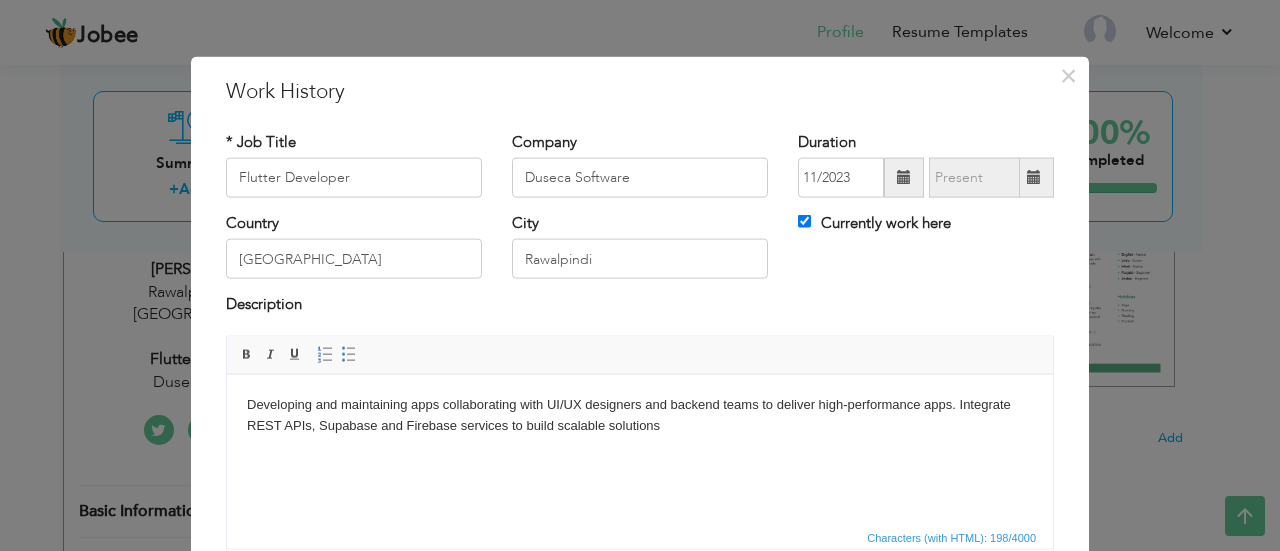 click on "Developing and maintaining apps collaborating with UI/UX designers and backend teams to deliver high-performance apps. Integrate REST APIs, Supabase and Firebase services to build scalable solutions" at bounding box center [640, 415] 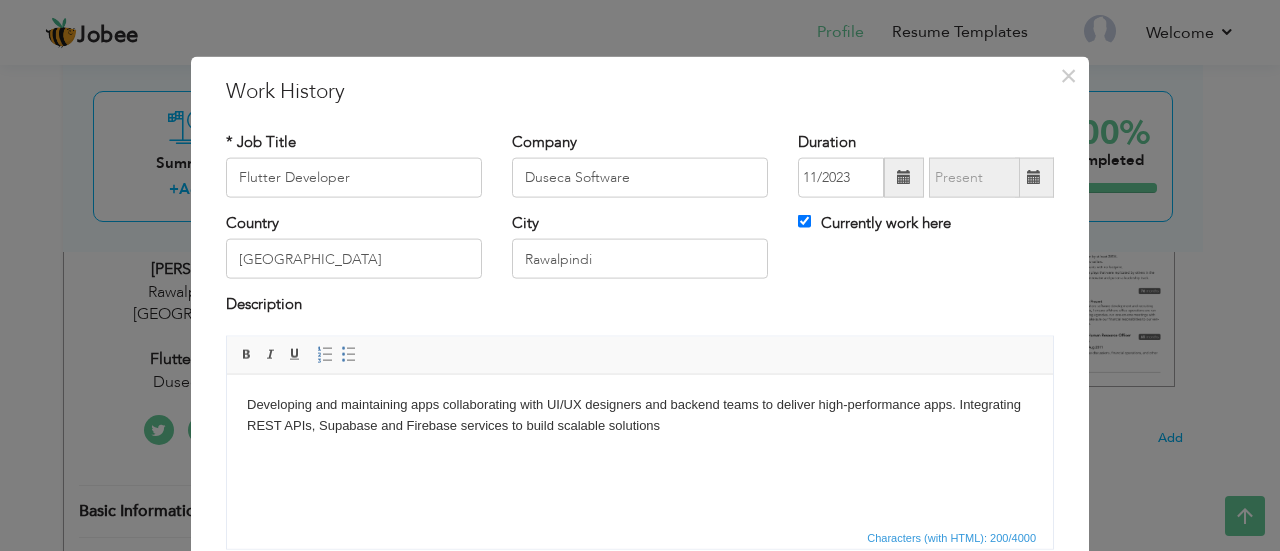click on "Developing and maintaining apps collaborating with UI/UX designers and backend teams to deliver high-performance apps. Integrating REST APIs, Supabase and Firebase services to build scalable solutions" at bounding box center [640, 415] 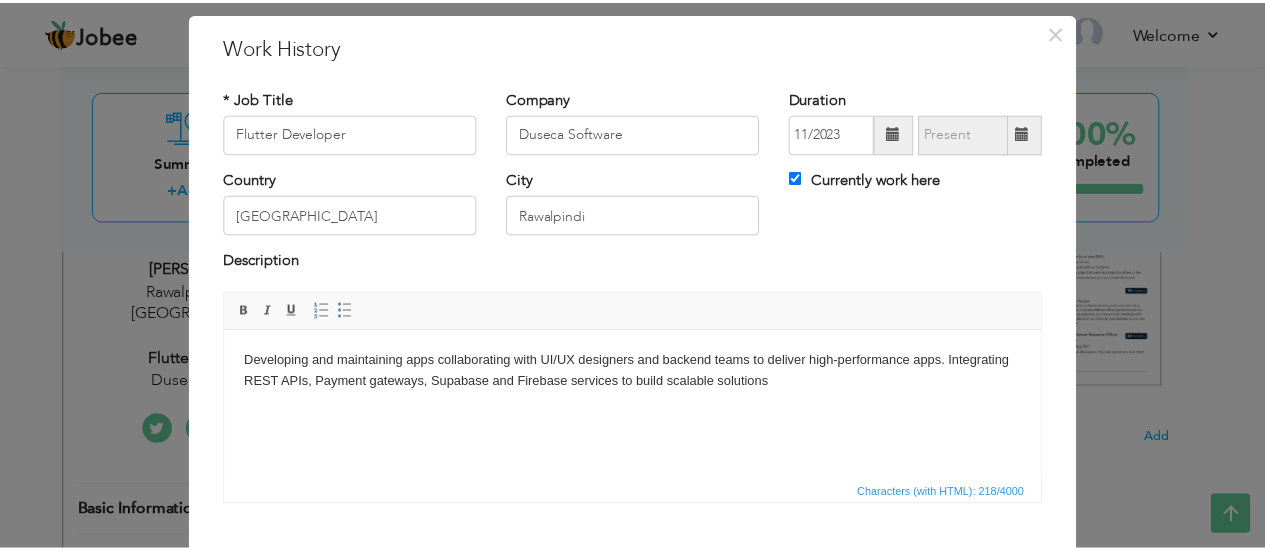 scroll, scrollTop: 156, scrollLeft: 0, axis: vertical 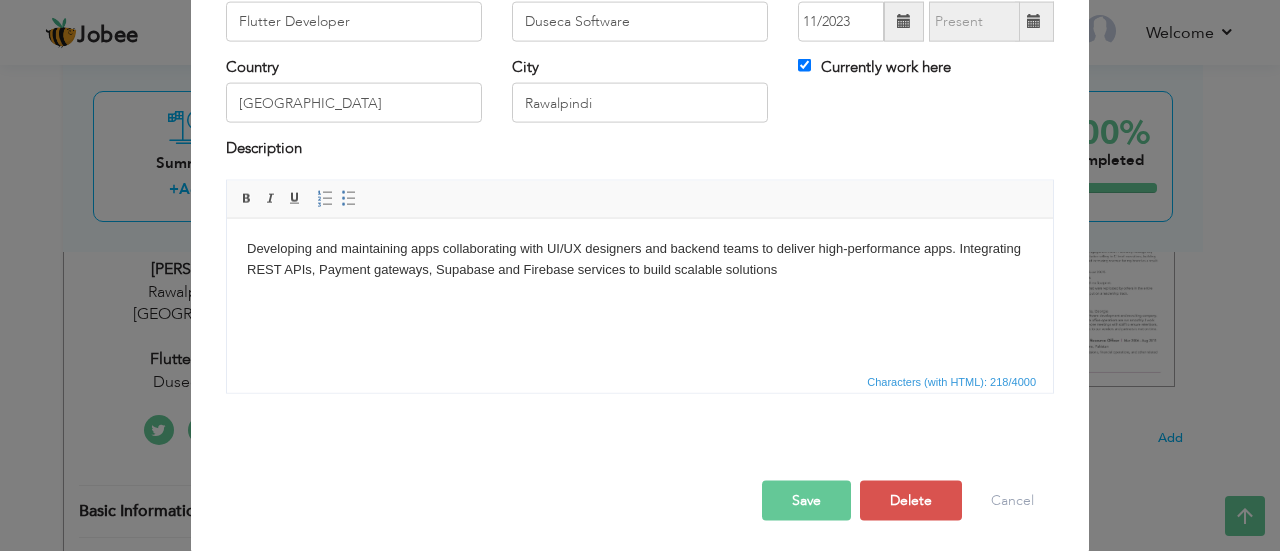 click on "Save" at bounding box center [806, 500] 